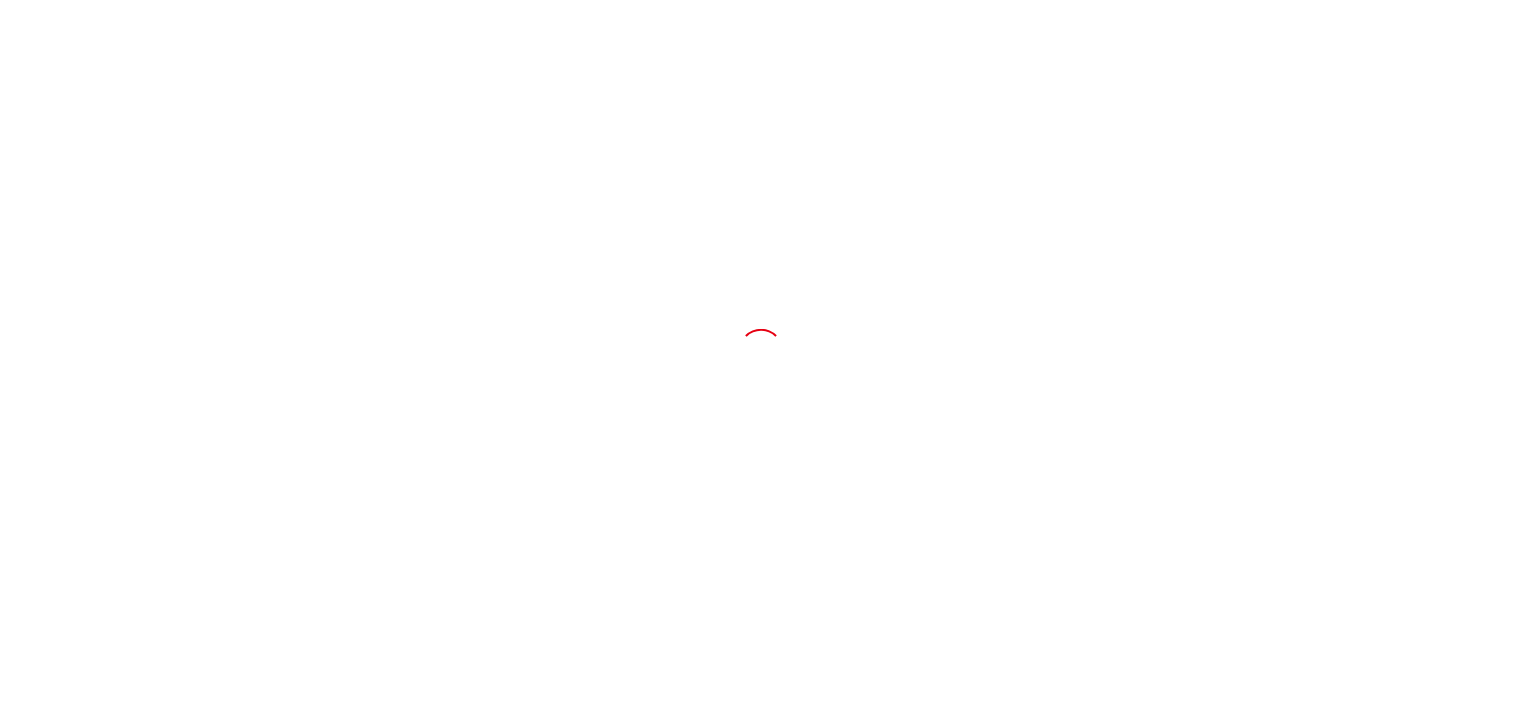 scroll, scrollTop: 0, scrollLeft: 0, axis: both 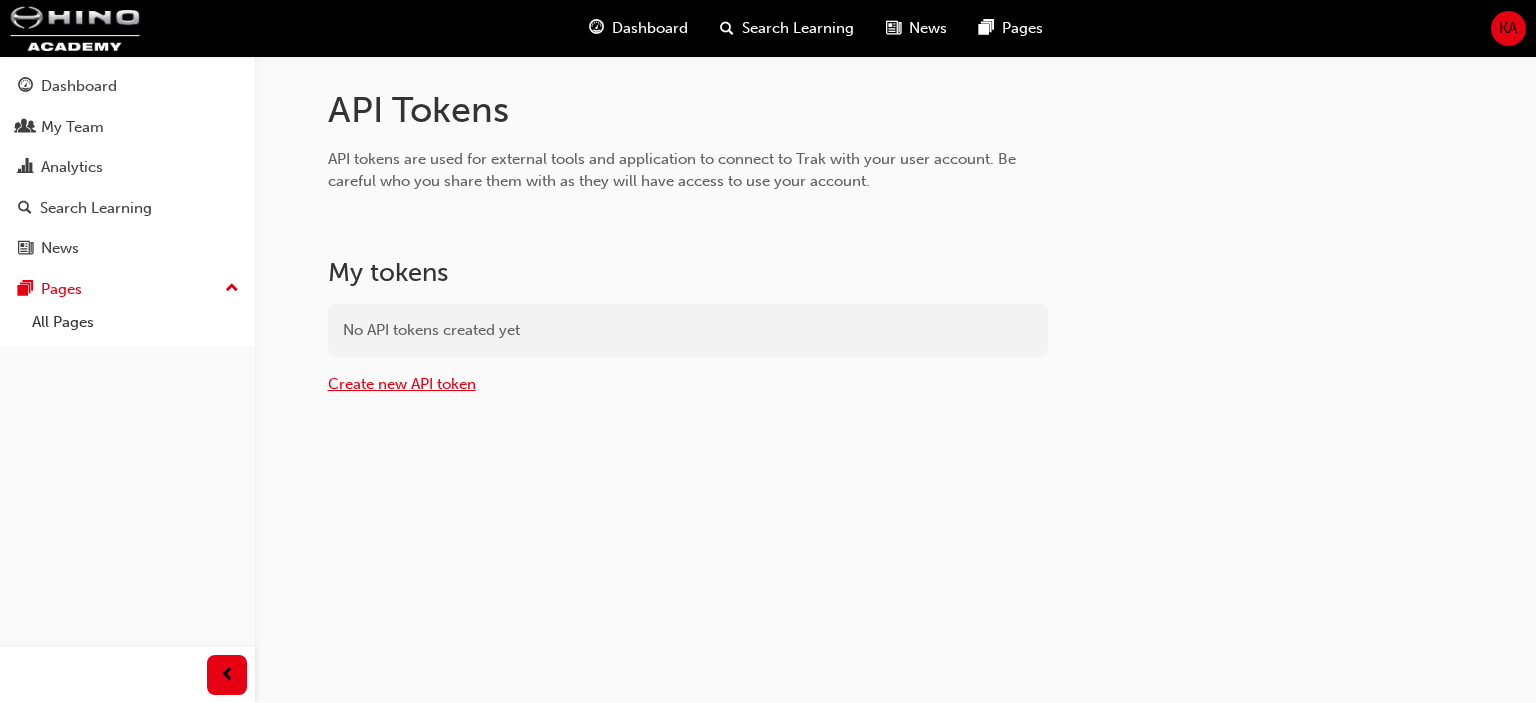 click on "Create new API token" at bounding box center [402, 384] 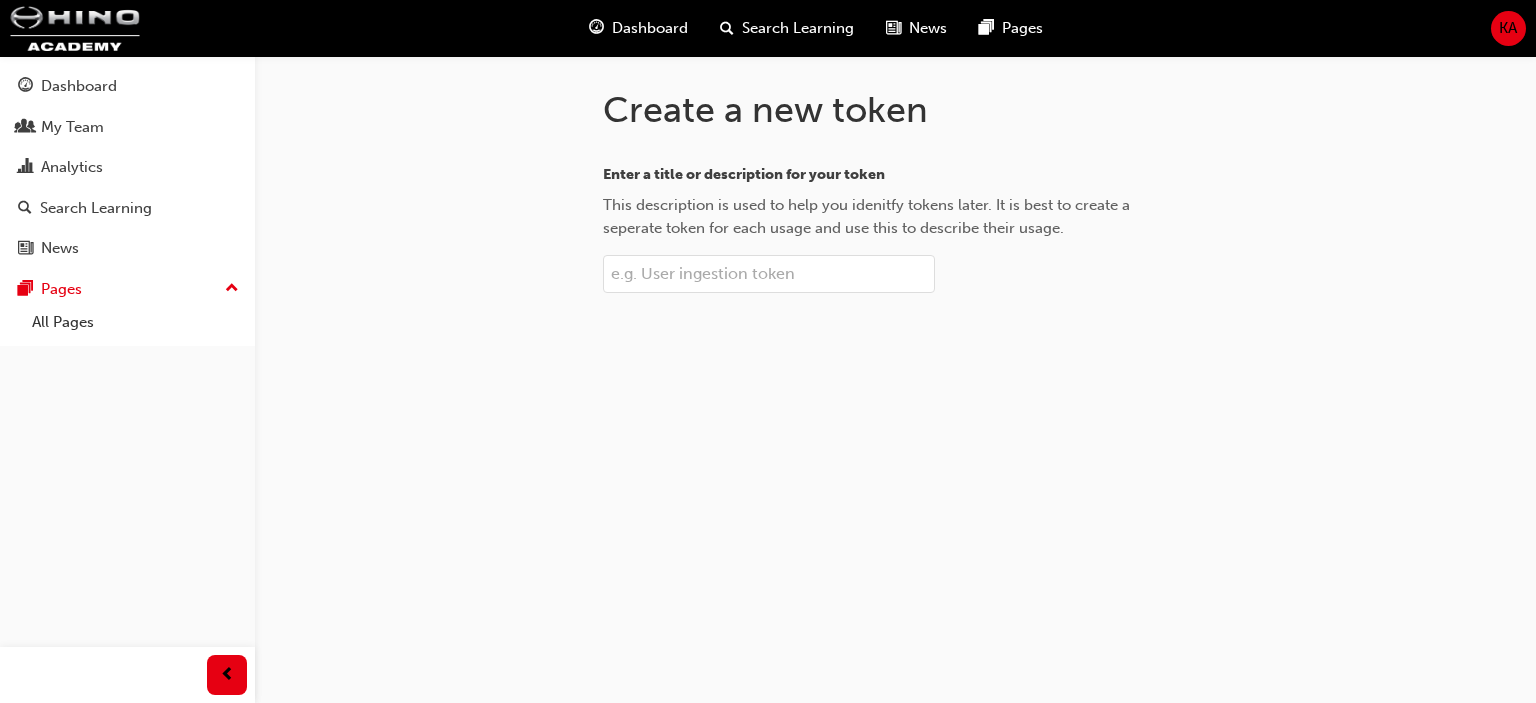 click on "Enter a title or description for your token This description is used to help you idenitfy tokens later. It is best to create a seperate token for each usage and use this to describe their usage." at bounding box center (769, 274) 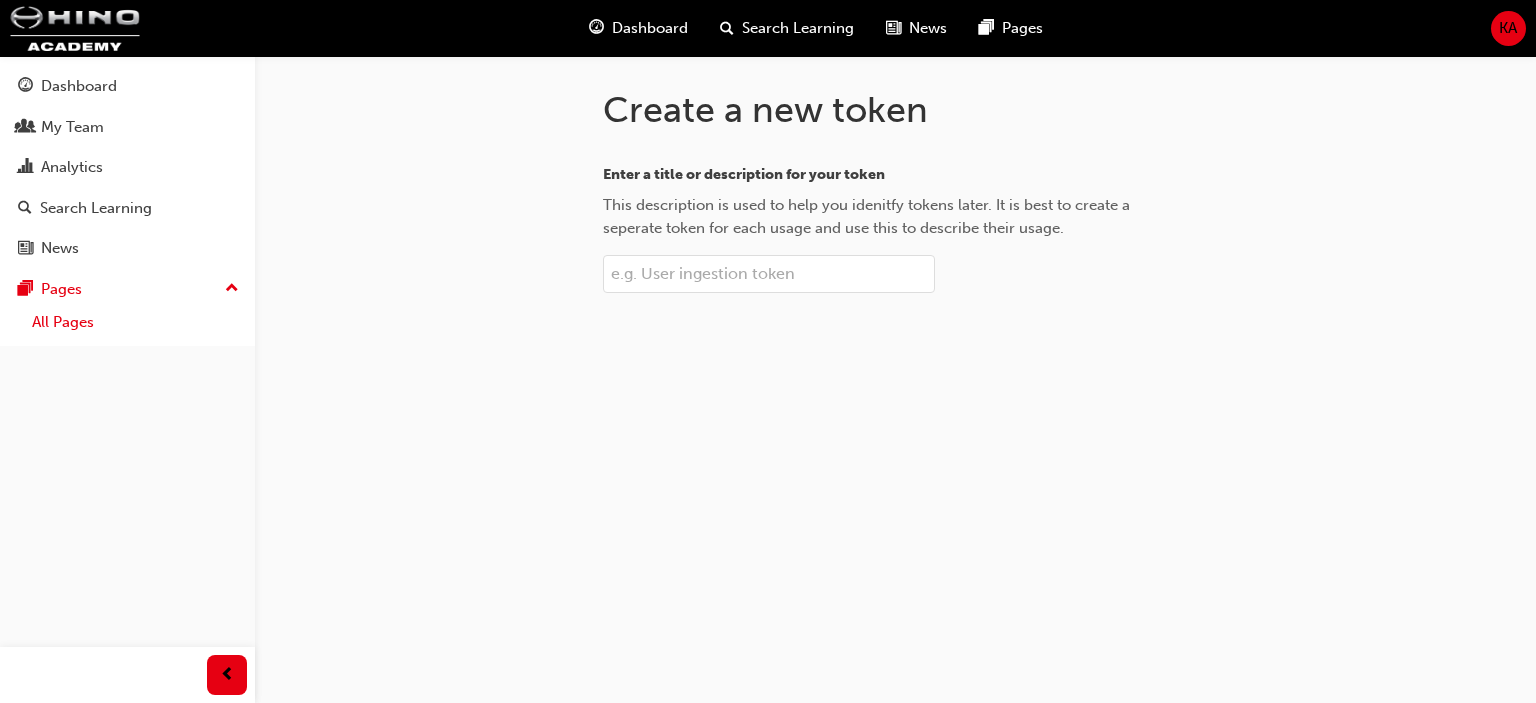 click on "All Pages" at bounding box center (135, 322) 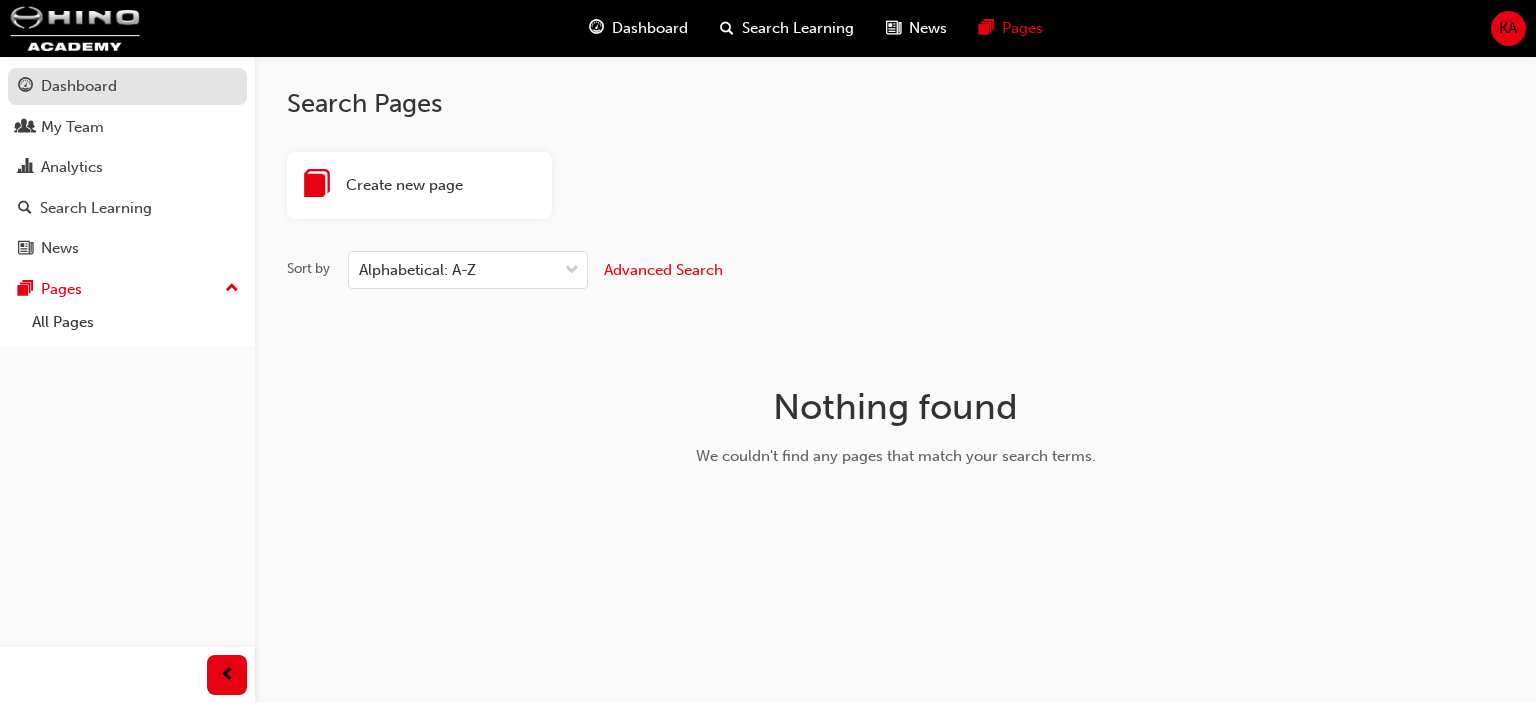 click on "Dashboard" at bounding box center (127, 86) 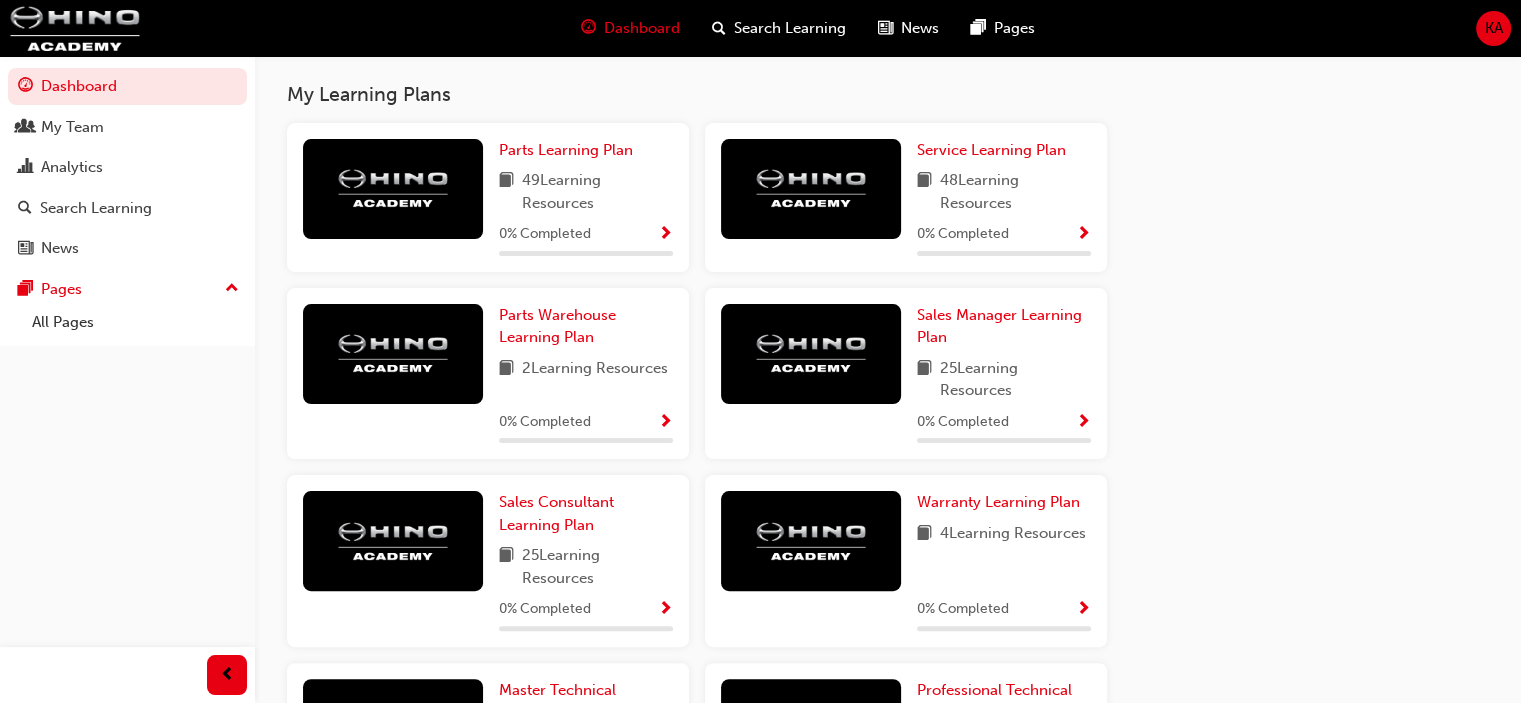 scroll, scrollTop: 0, scrollLeft: 0, axis: both 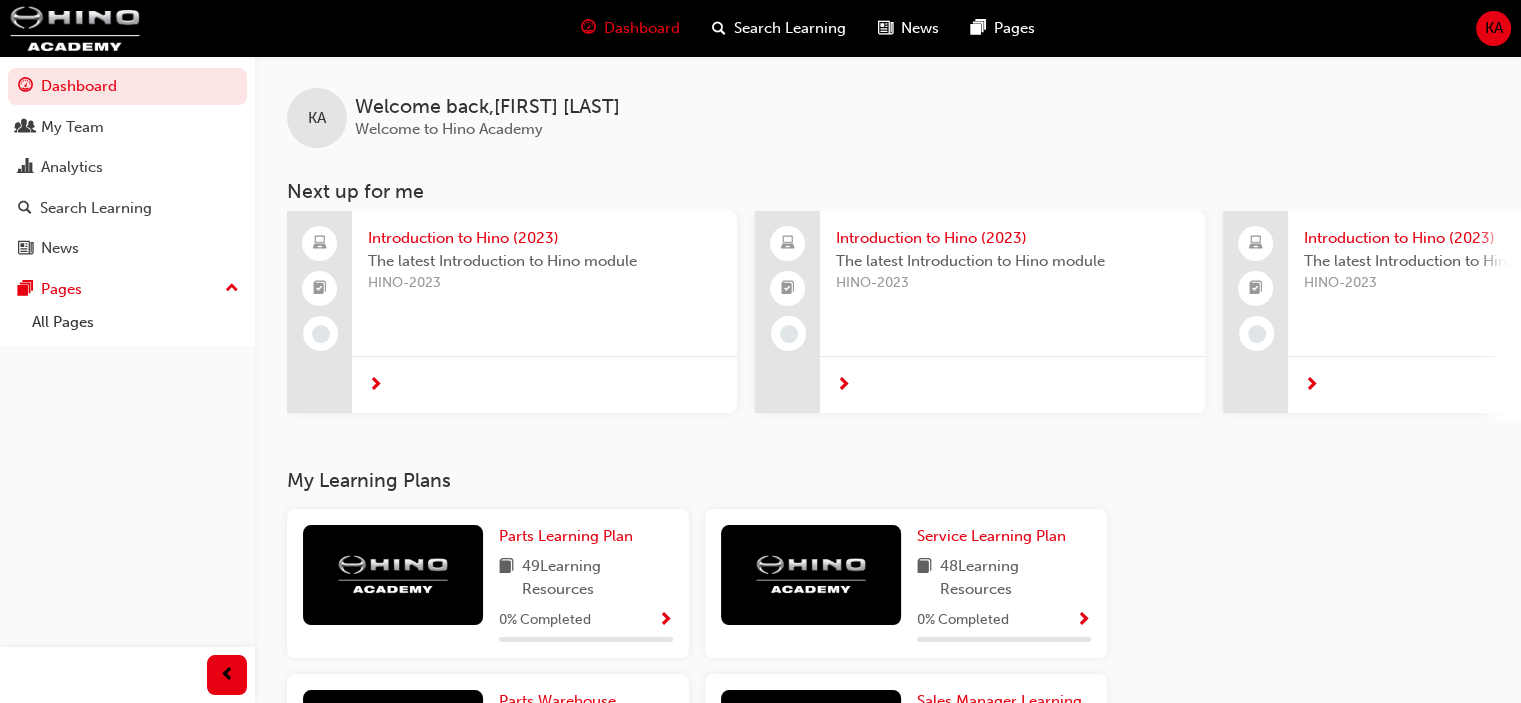 click on "Introduction to Hino (2023)" at bounding box center [544, 238] 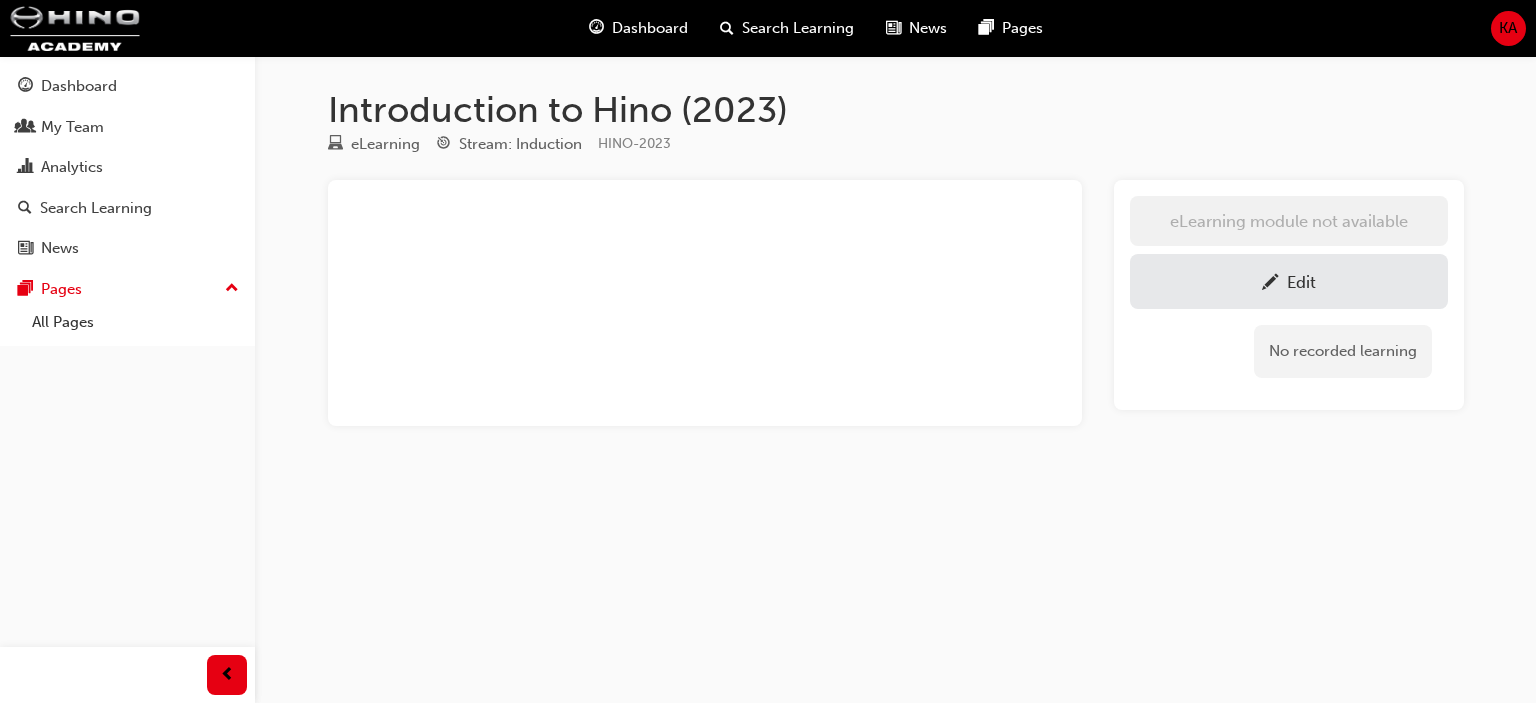 click on "﻿" at bounding box center [705, 303] 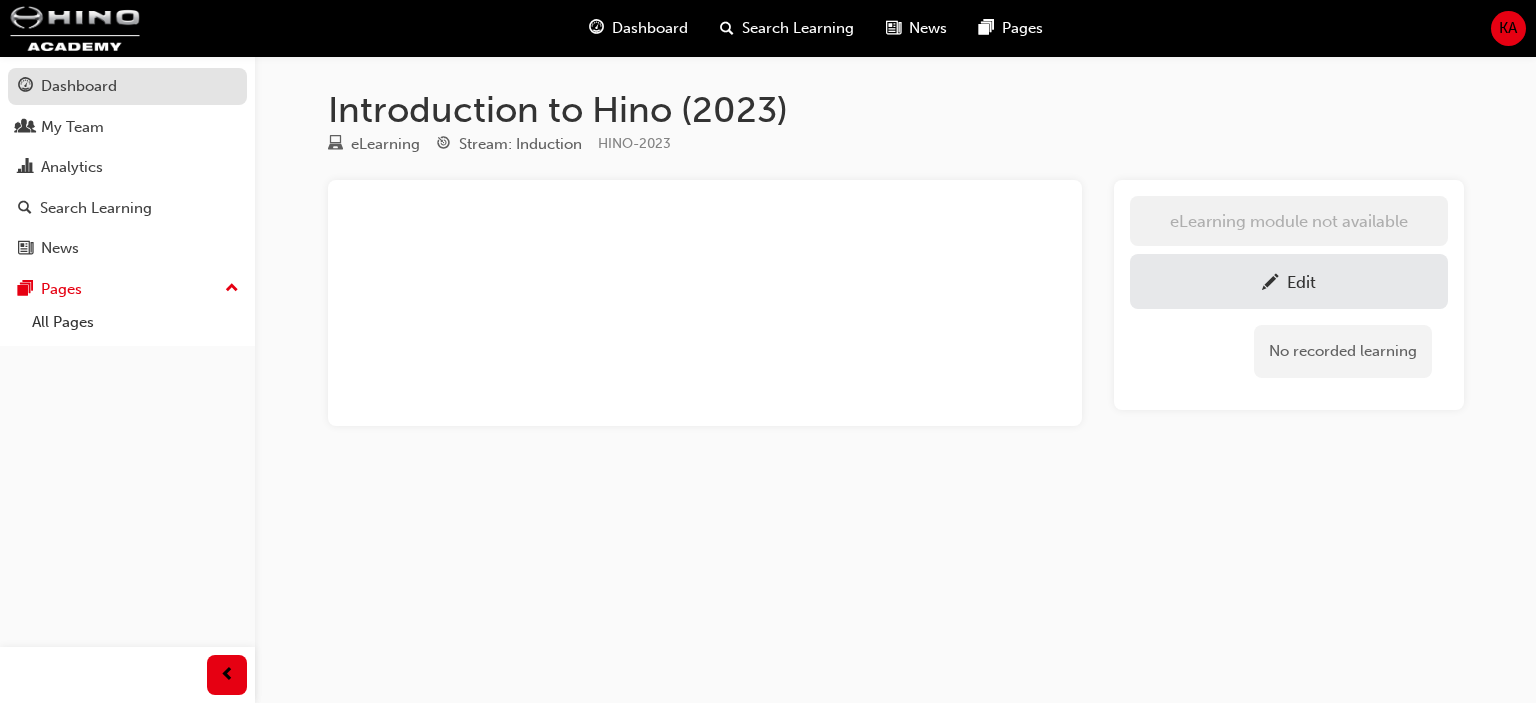 click on "Dashboard" at bounding box center [127, 86] 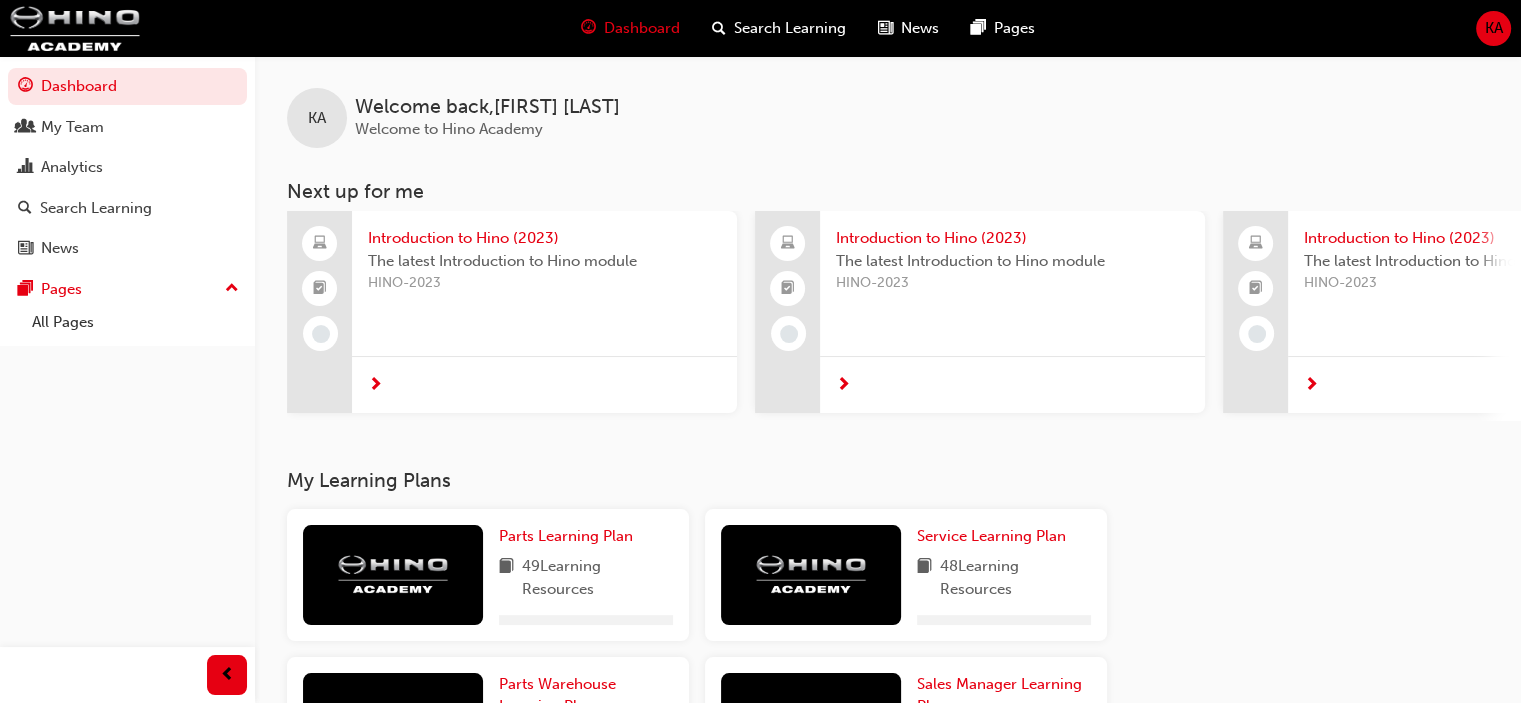 click on "Introduction to Hino (2023)" at bounding box center [1012, 238] 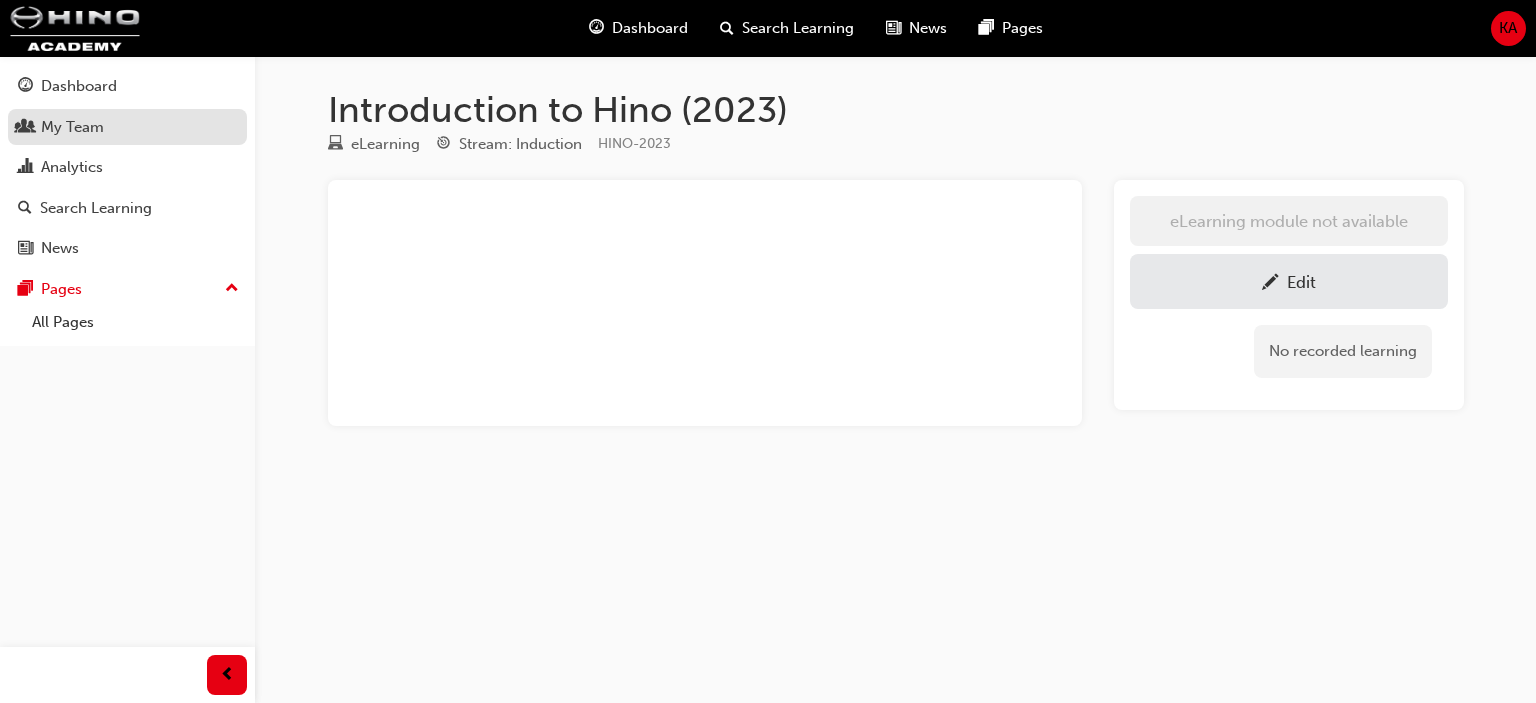 click on "My Team" at bounding box center (127, 127) 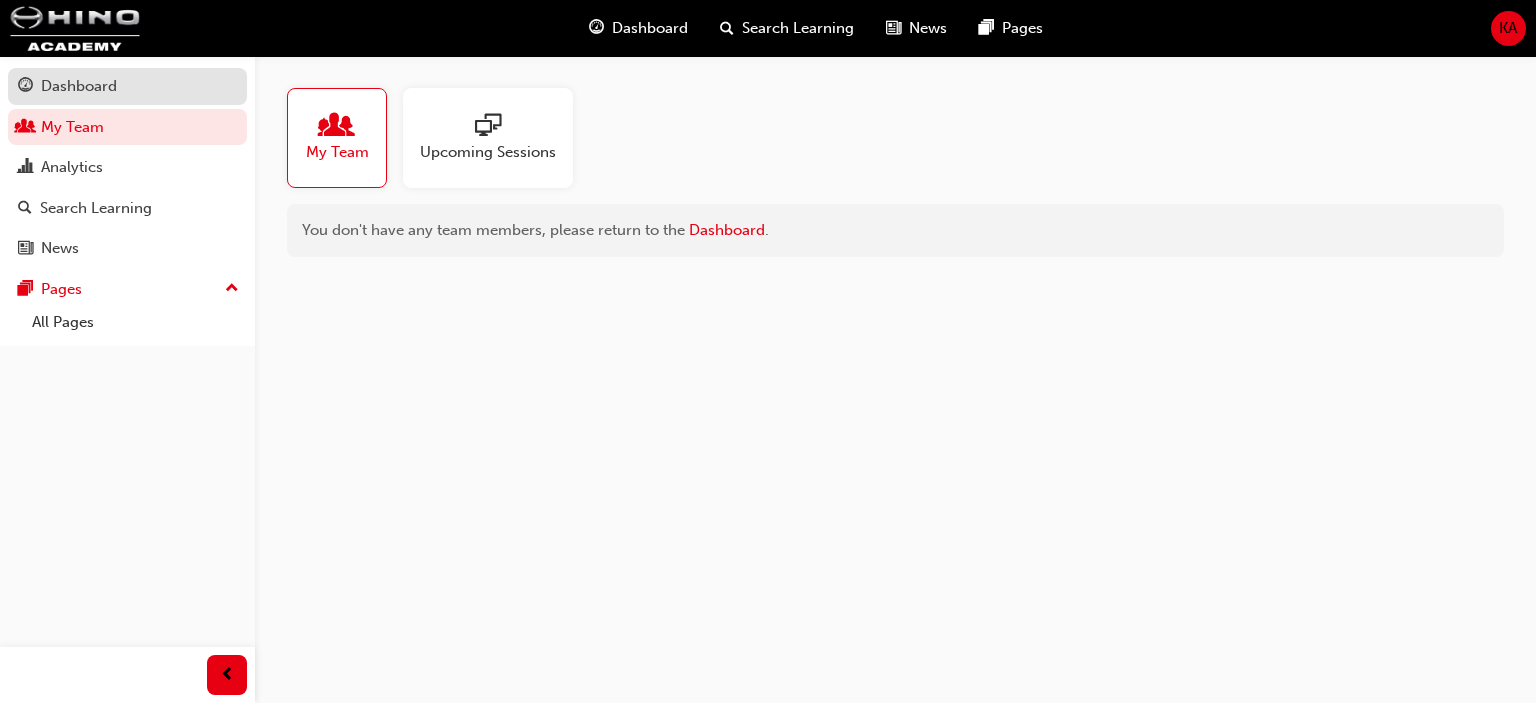 click on "Dashboard" at bounding box center [127, 86] 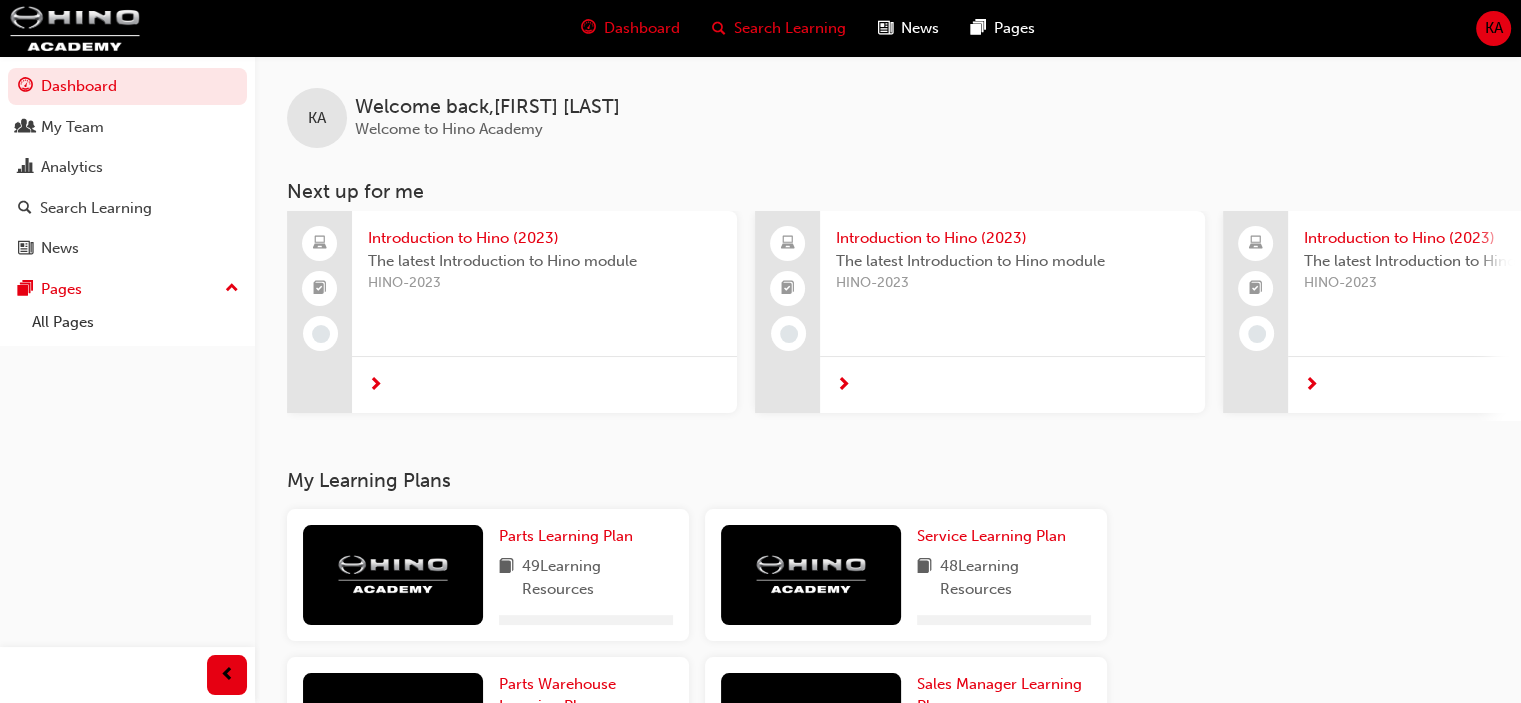 click on "Search Learning" at bounding box center [779, 28] 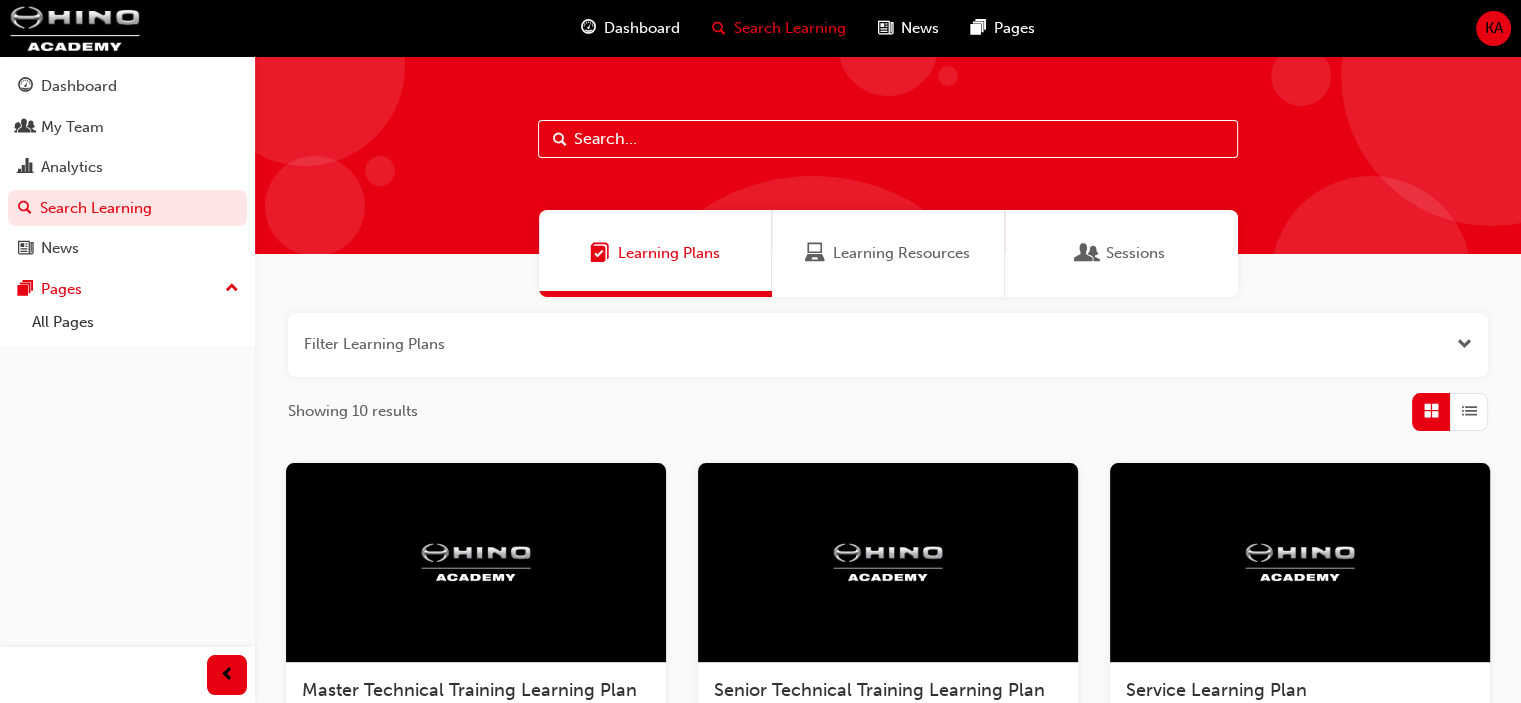 click at bounding box center [885, 28] 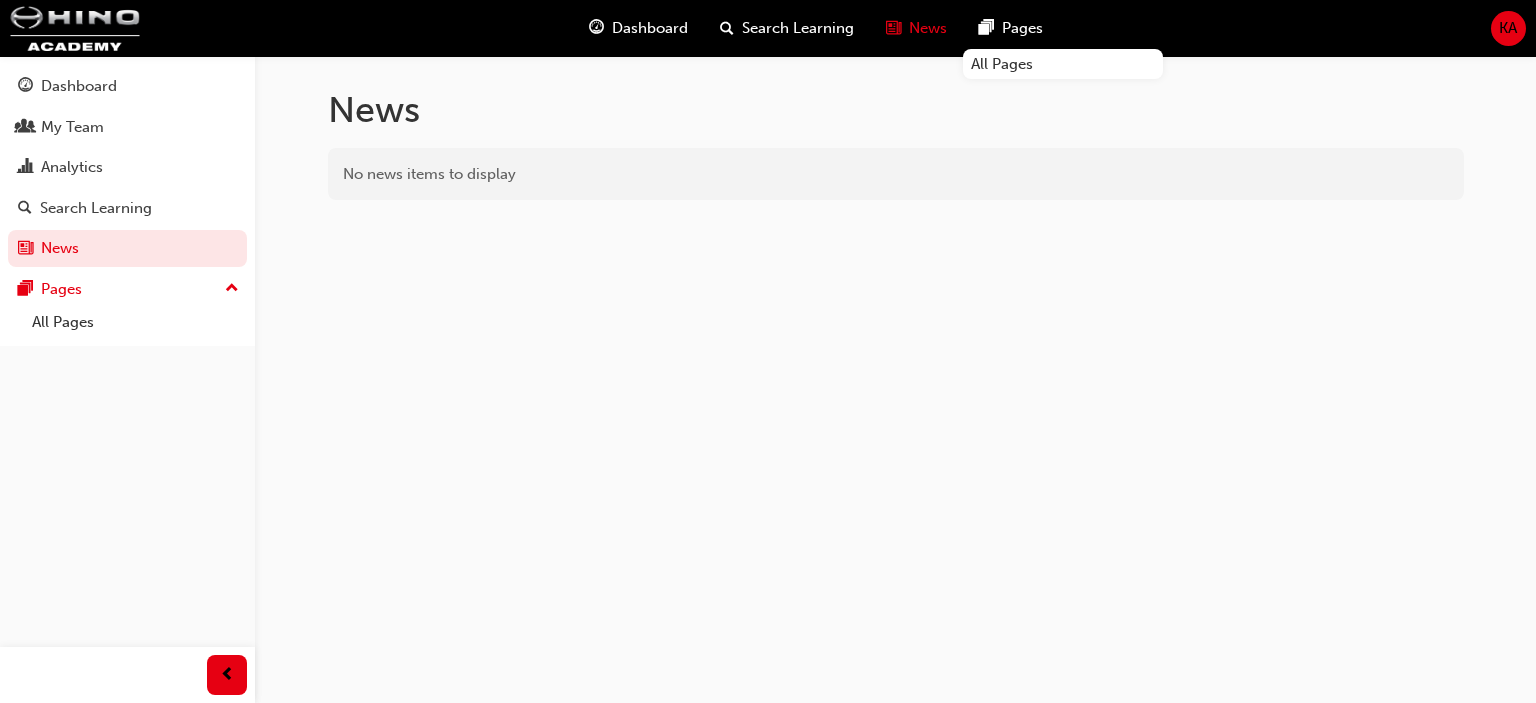 click on "Pages" at bounding box center (1011, 28) 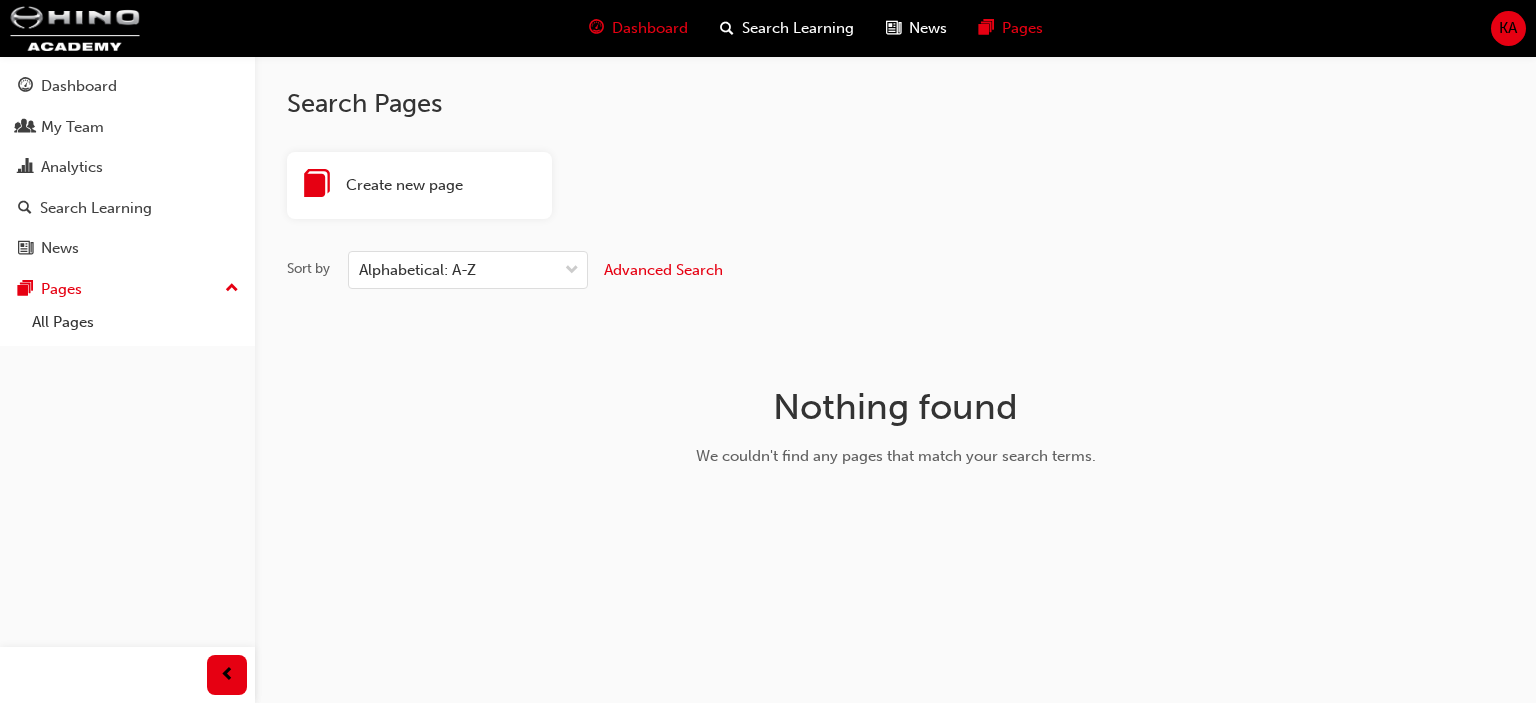 click on "Dashboard" at bounding box center (650, 28) 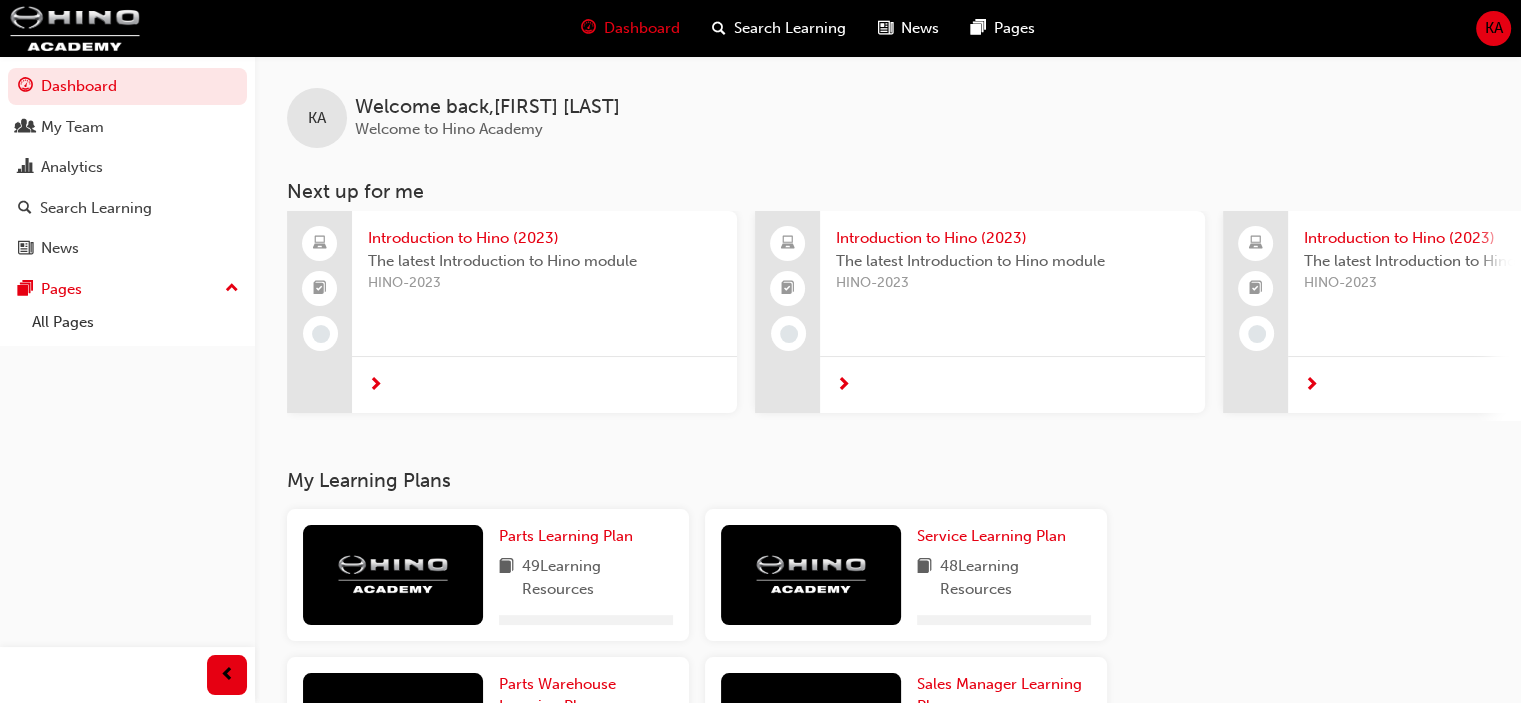 click on "KA" at bounding box center (1493, 28) 